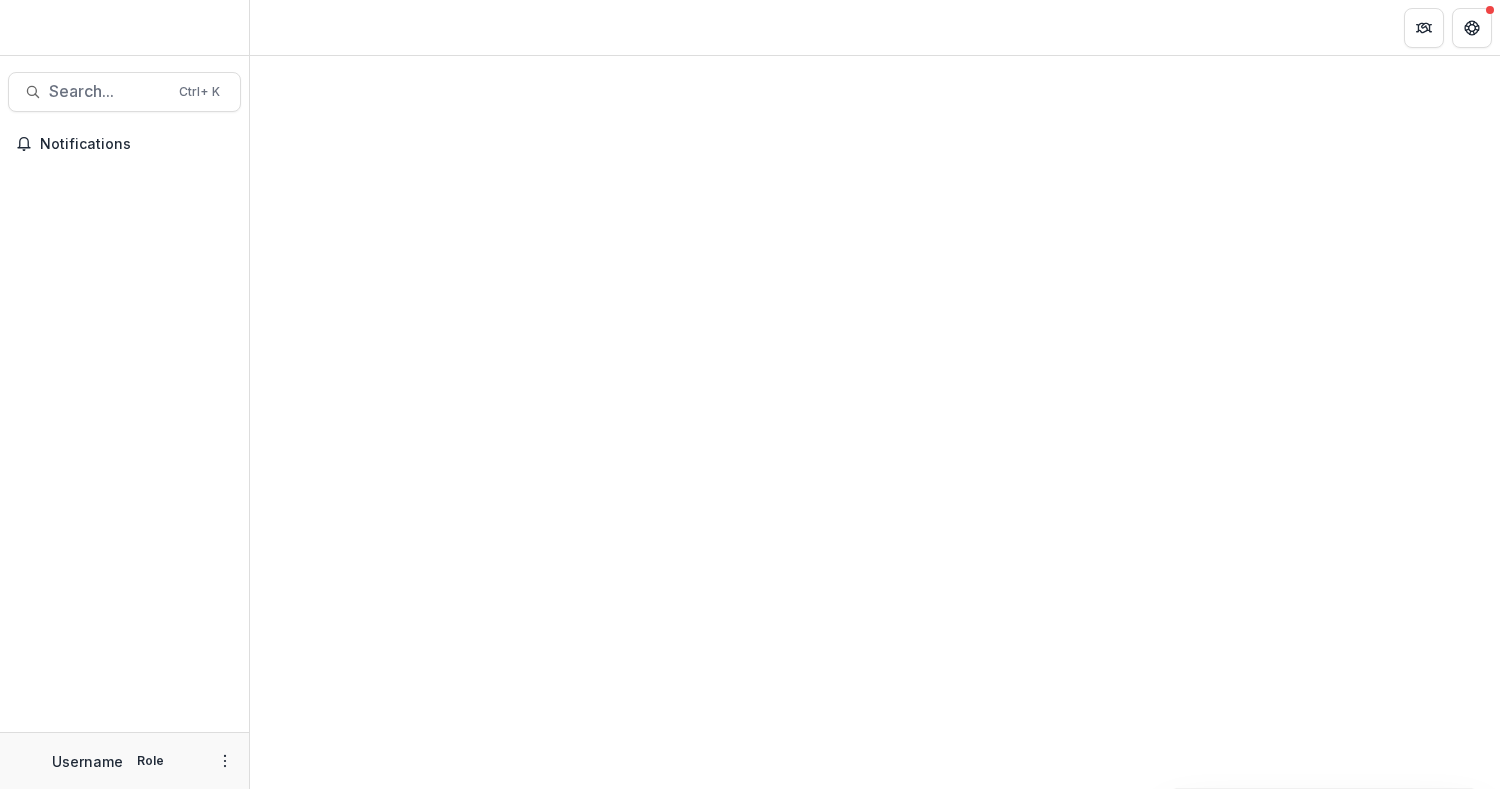 scroll, scrollTop: 0, scrollLeft: 0, axis: both 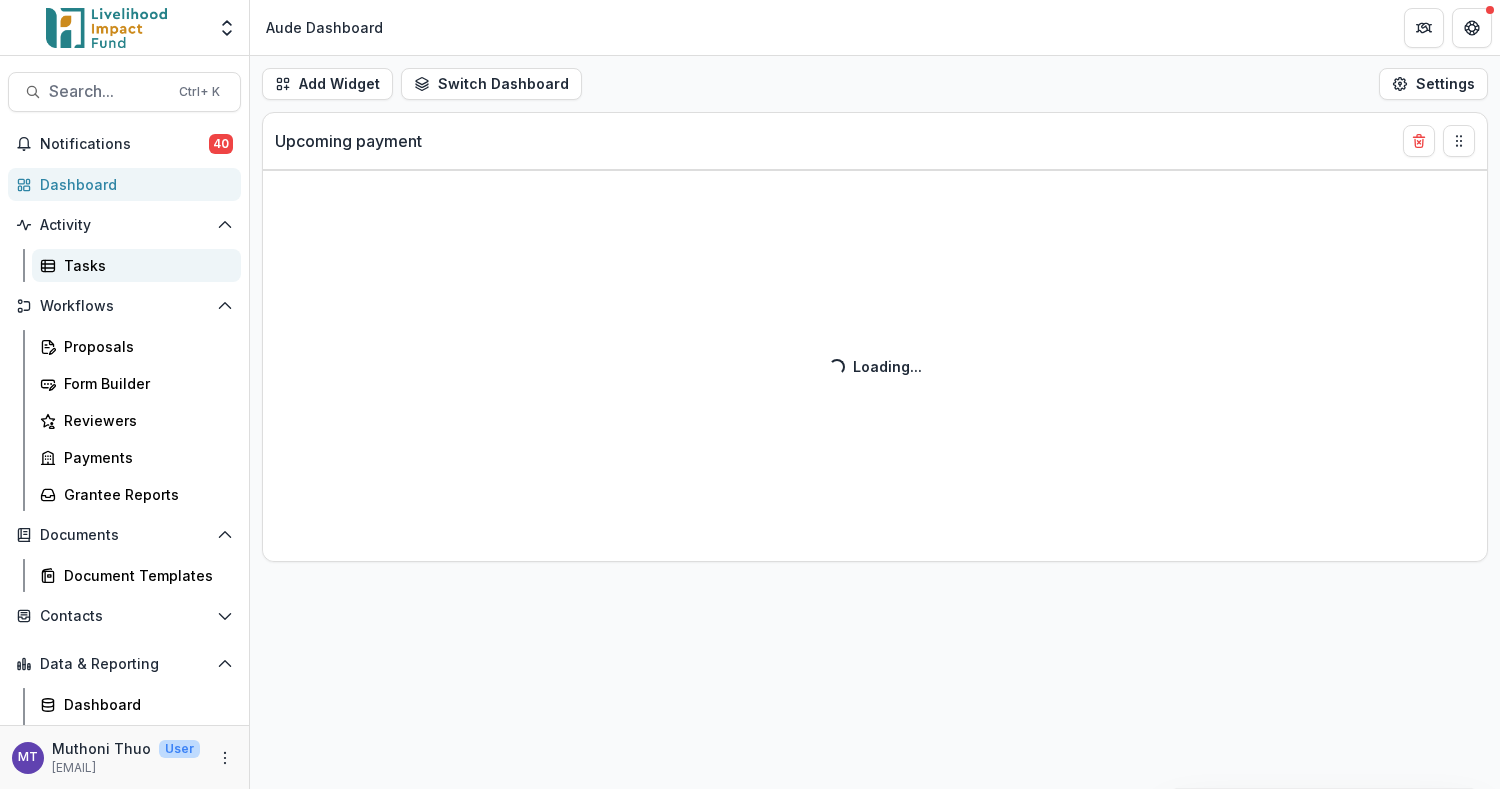 select on "******" 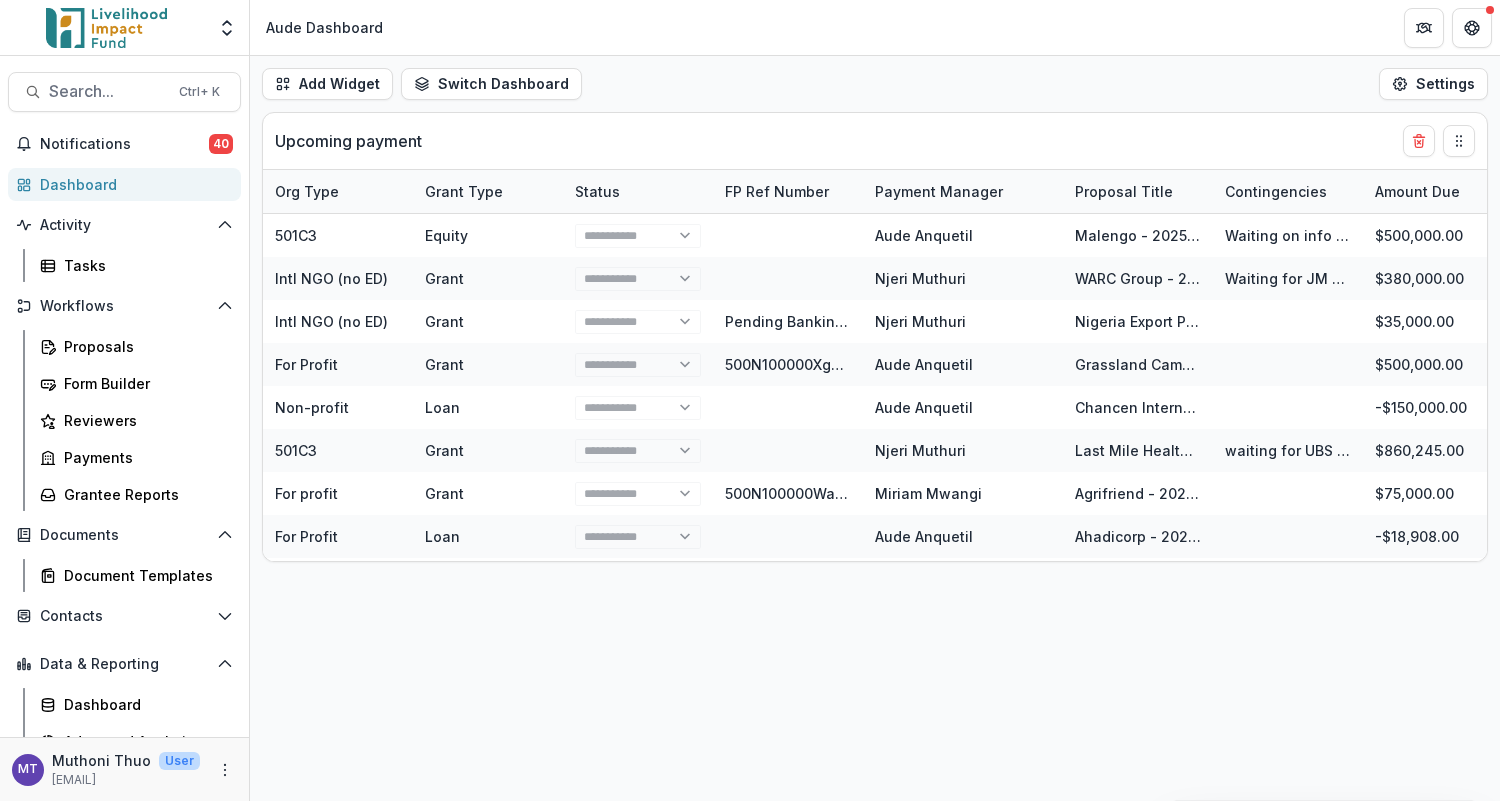 select on "******" 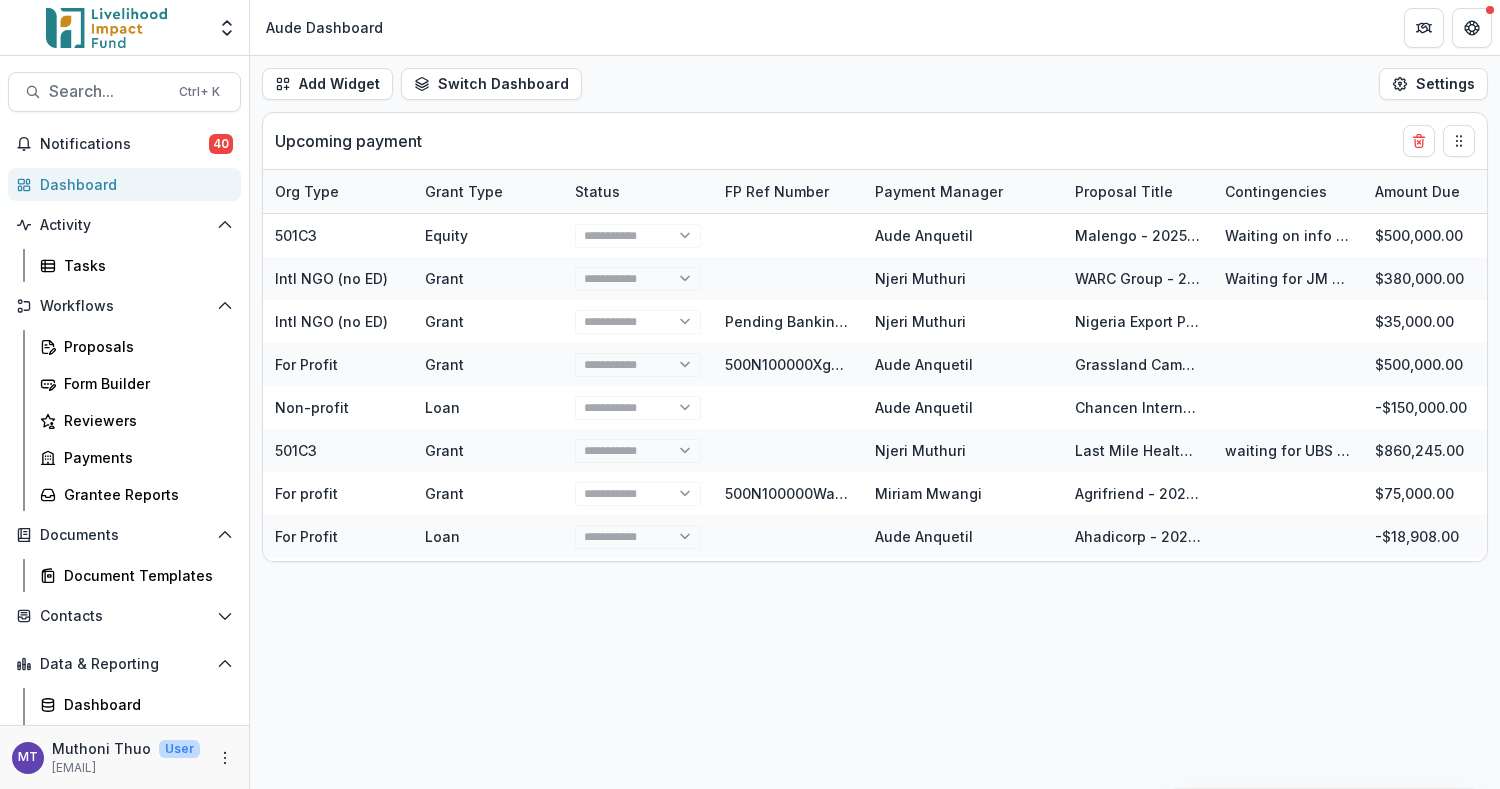 select on "******" 